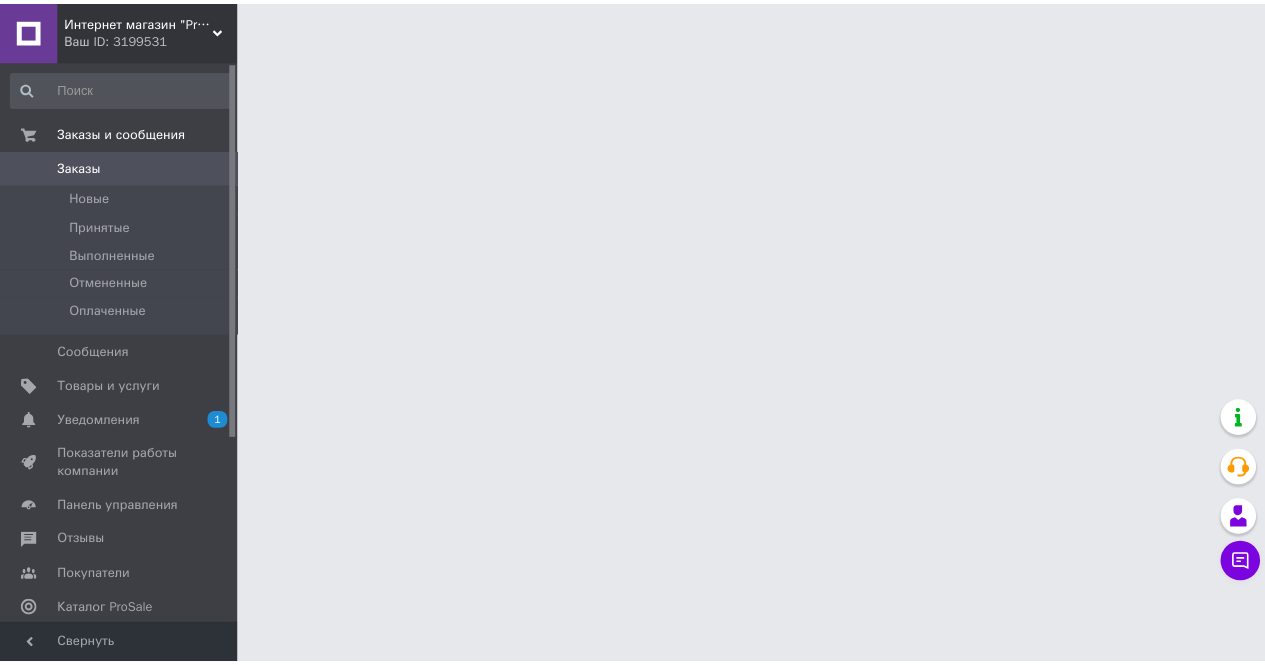 scroll, scrollTop: 0, scrollLeft: 0, axis: both 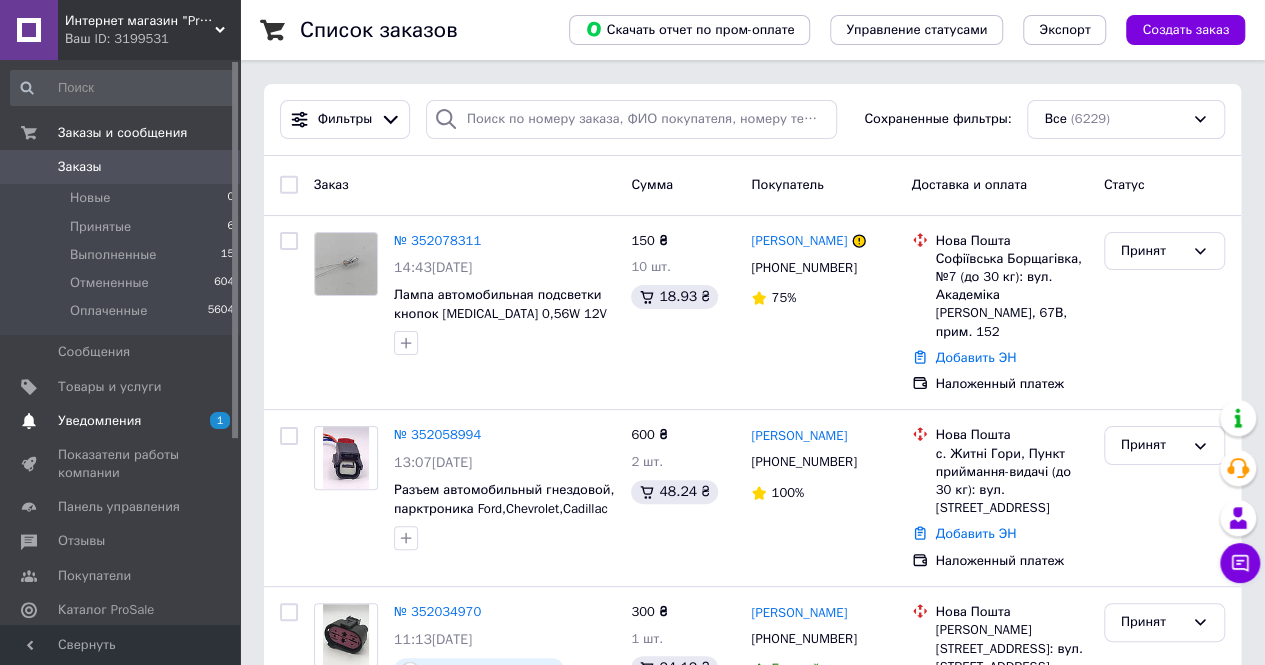 click on "1" at bounding box center (220, 420) 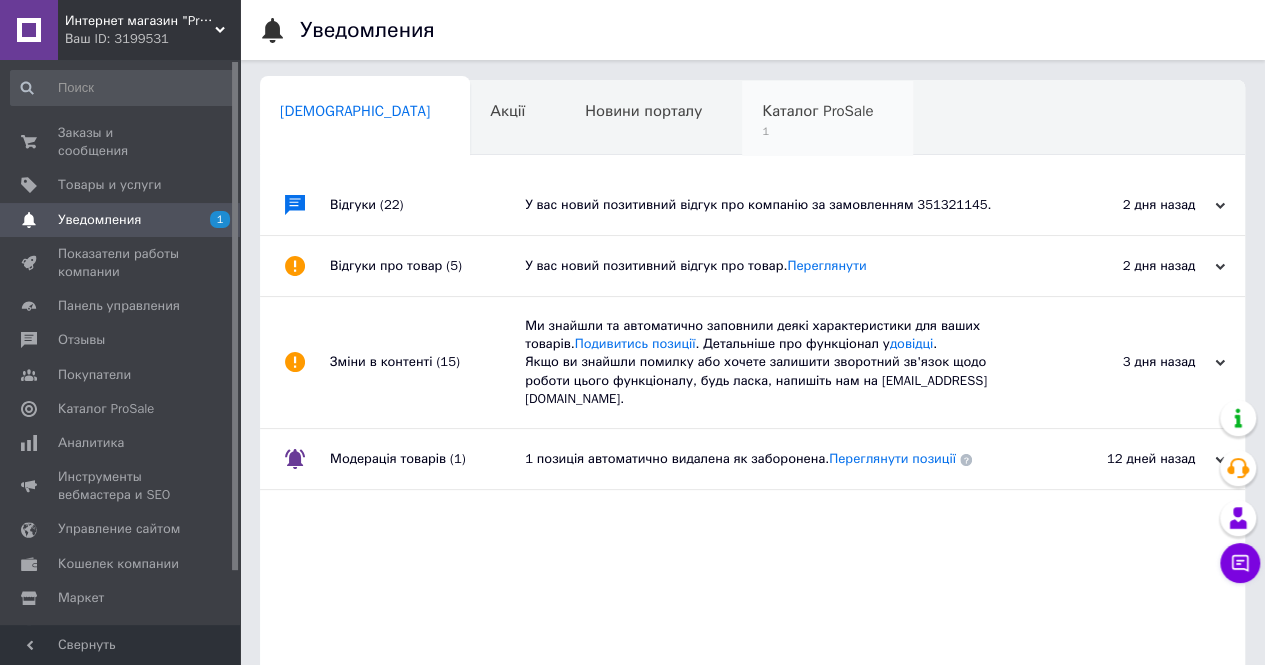 click on "Каталог ProSale" at bounding box center (817, 111) 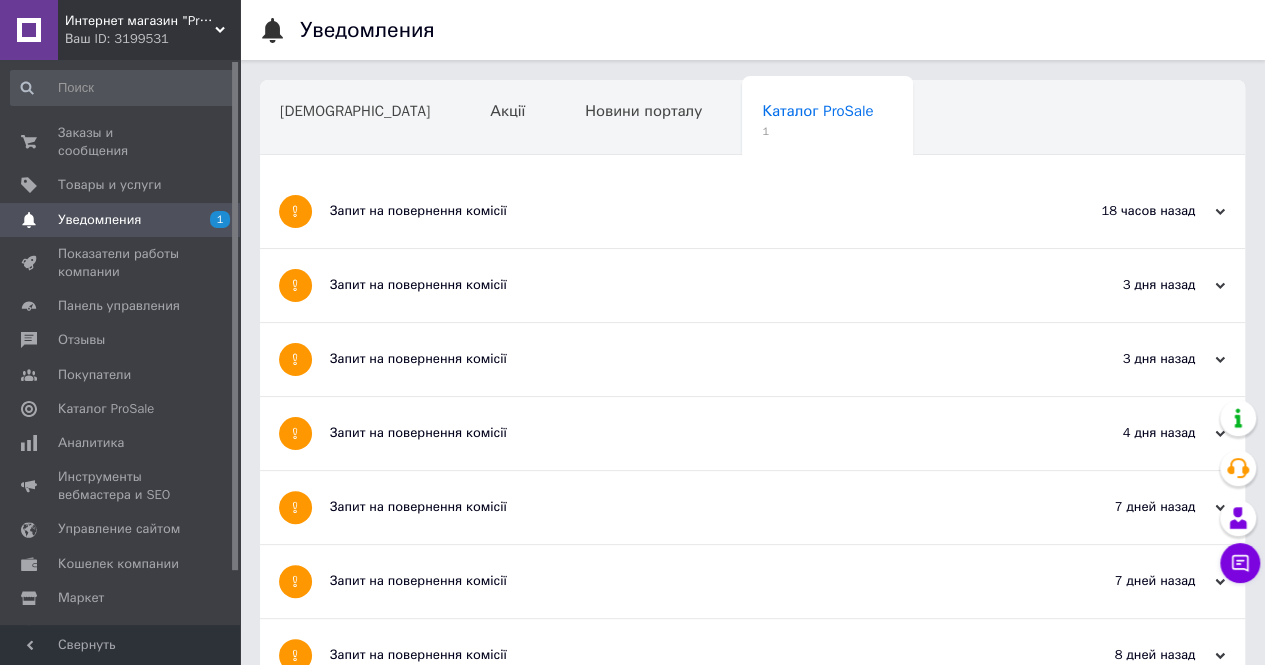 click on "Запит на повернення комісії" at bounding box center [677, 211] 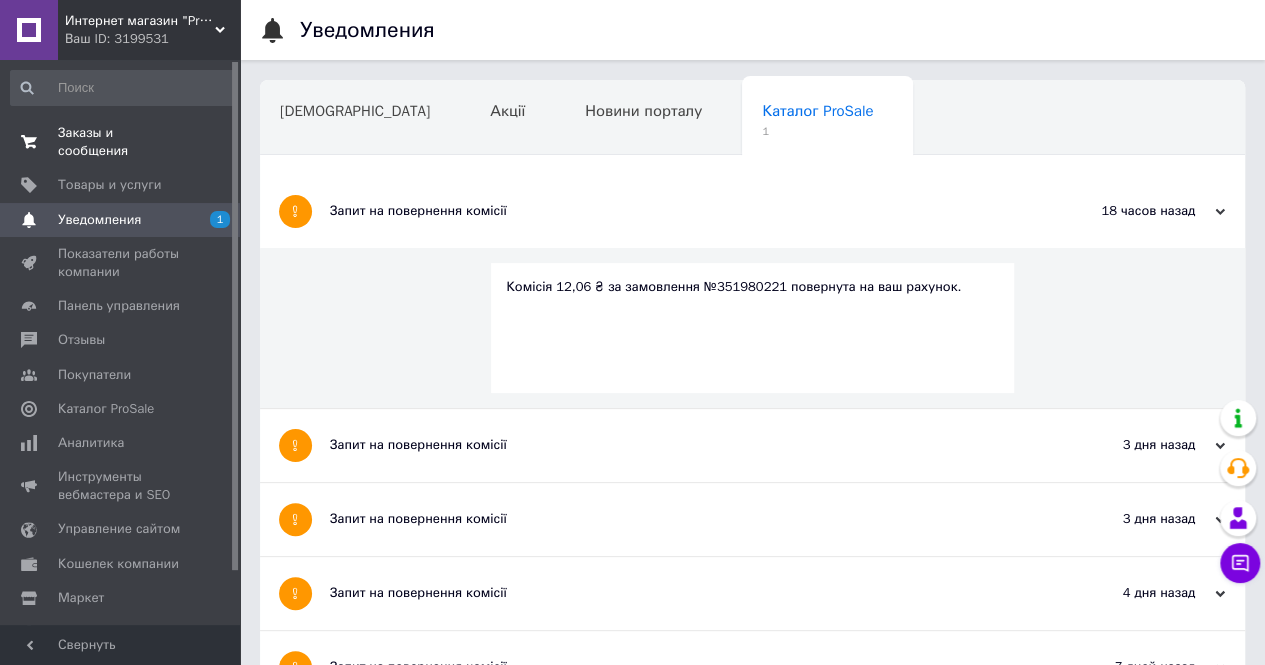 click on "Заказы и сообщения" at bounding box center (121, 142) 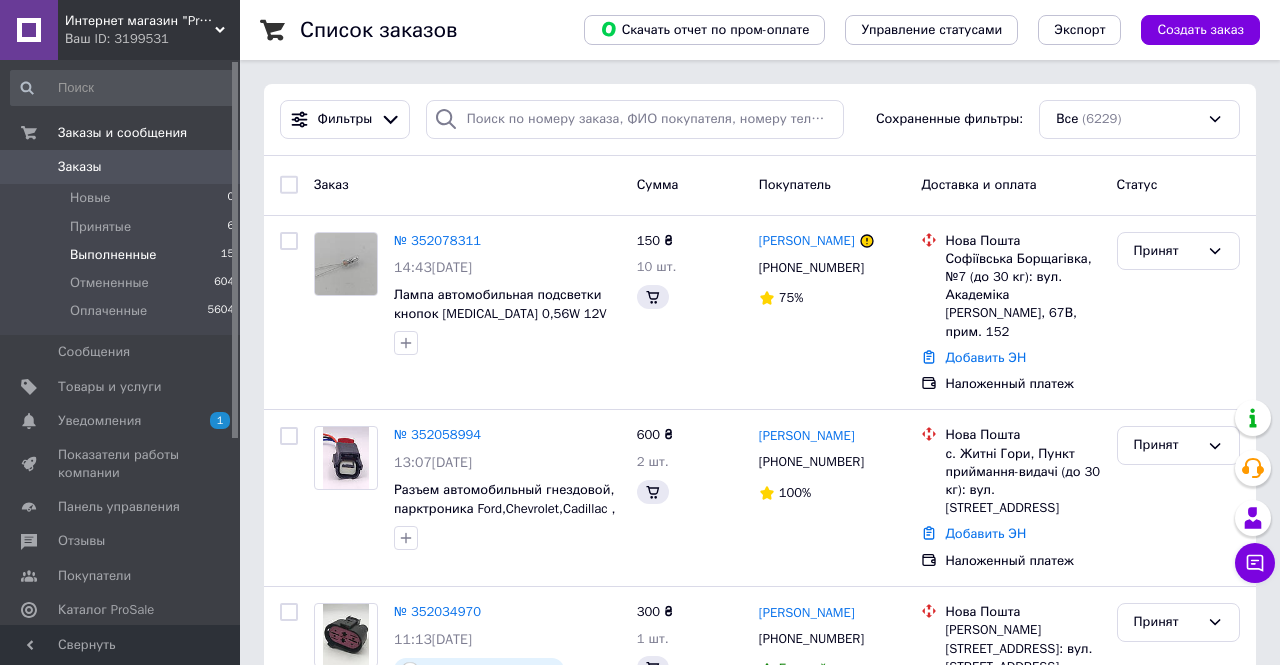 click on "Выполненные" at bounding box center [113, 255] 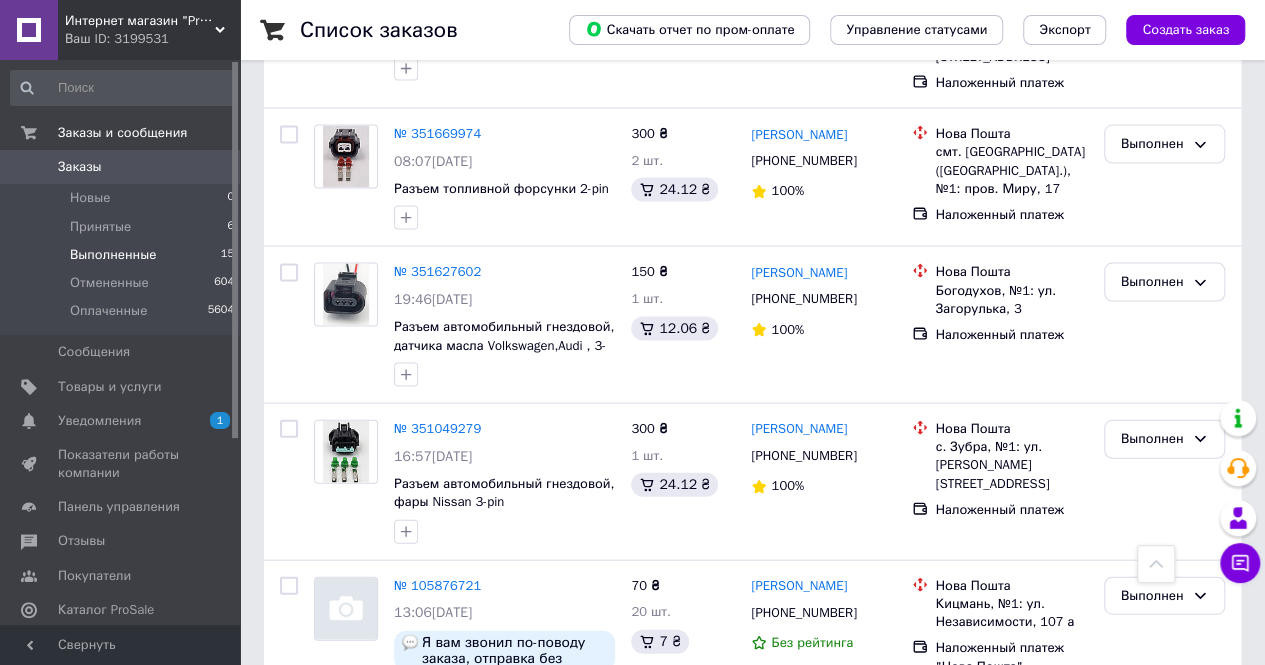 scroll, scrollTop: 2058, scrollLeft: 0, axis: vertical 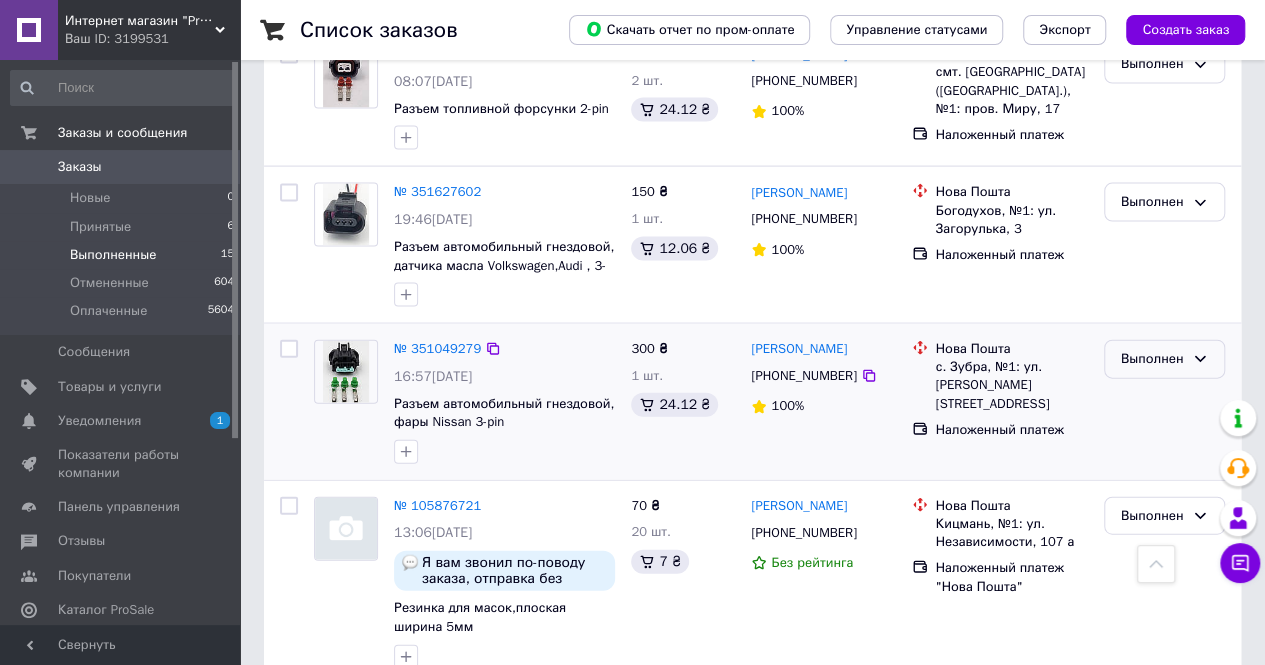 click 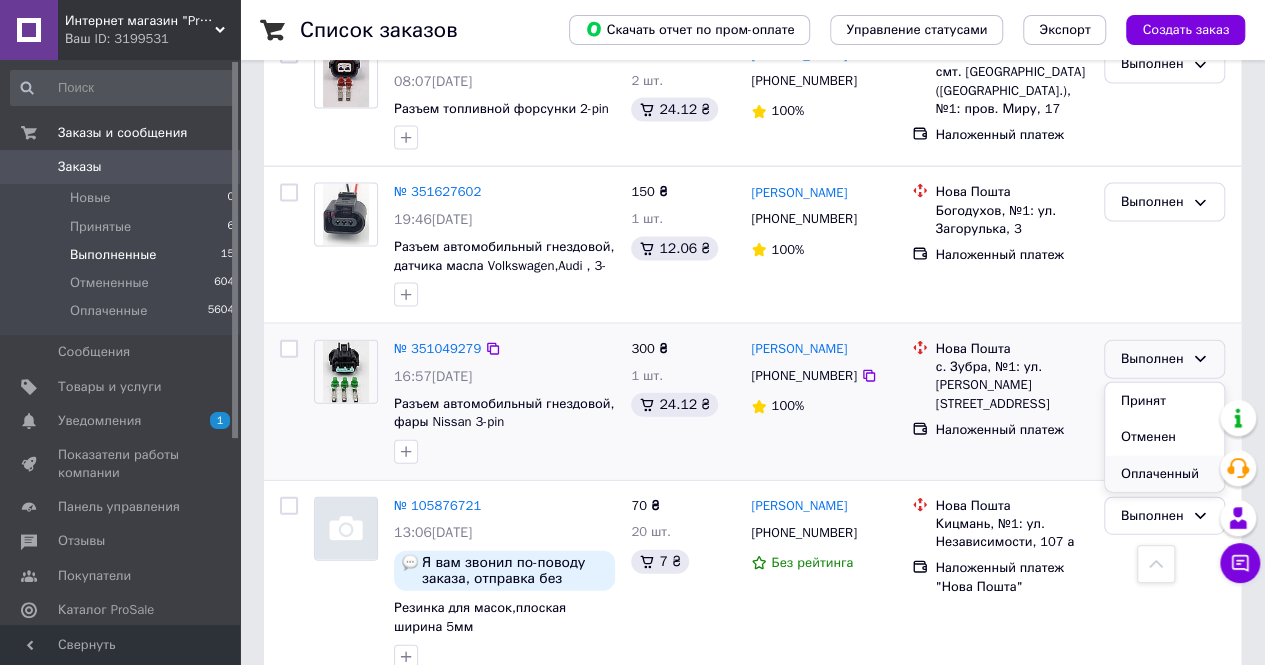 click on "Оплаченный" at bounding box center [1164, 474] 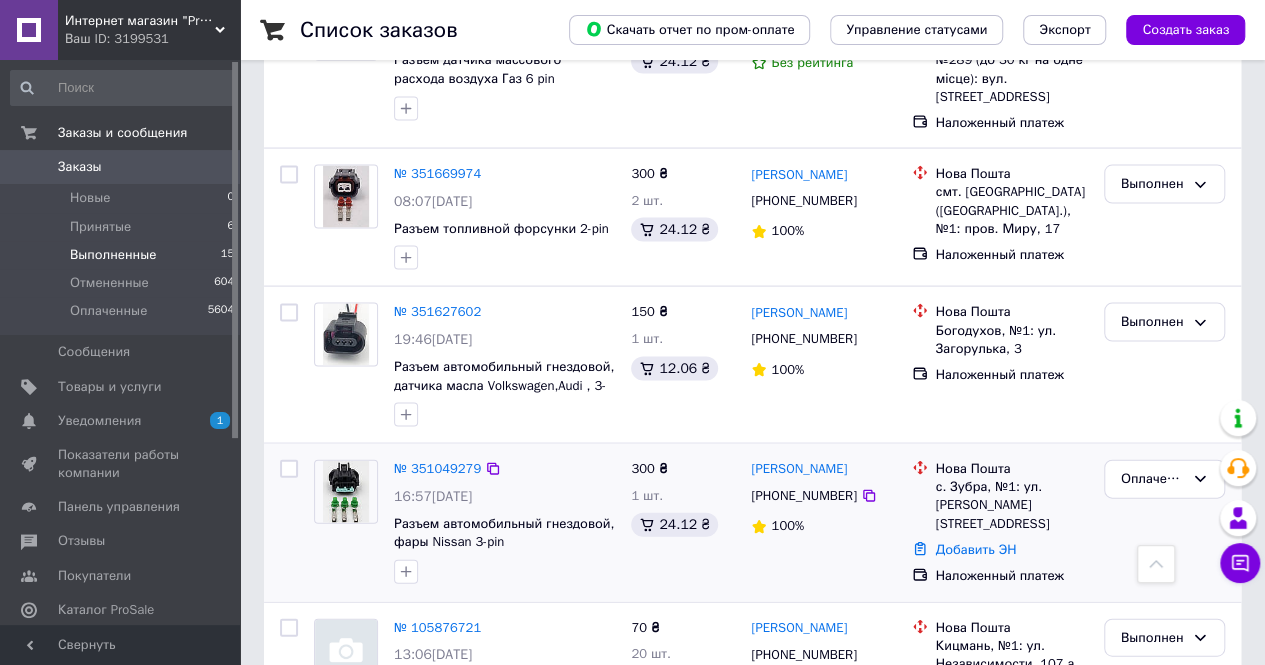 scroll, scrollTop: 1898, scrollLeft: 0, axis: vertical 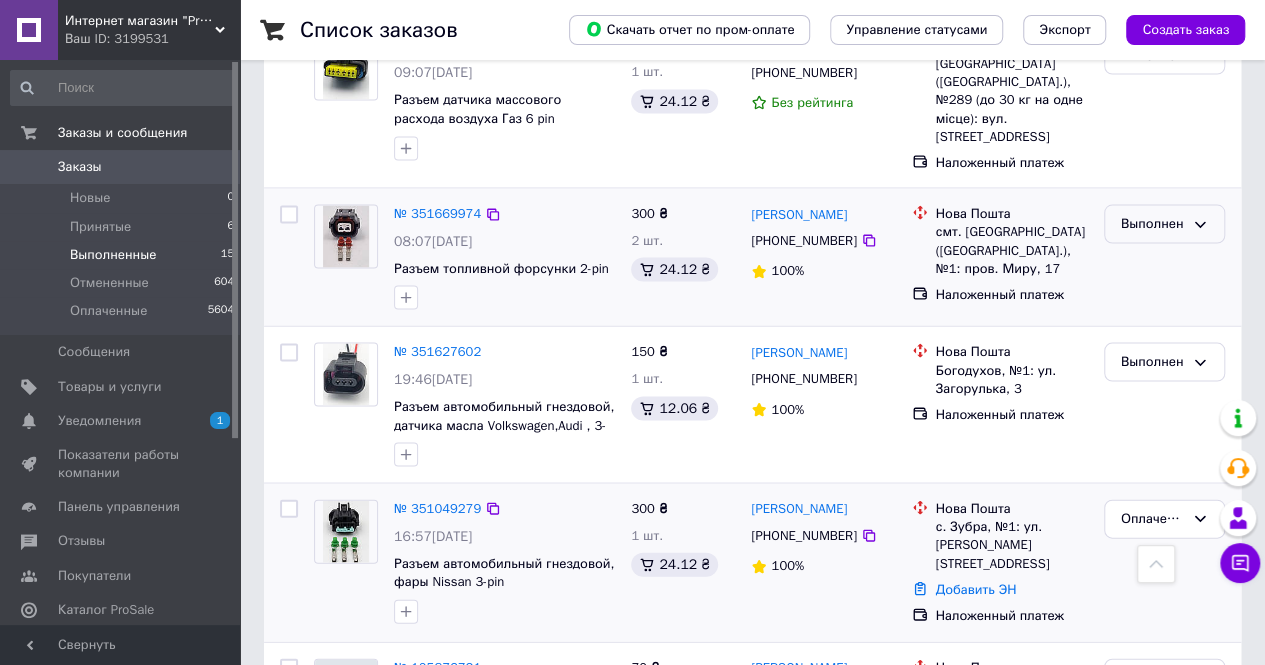 click 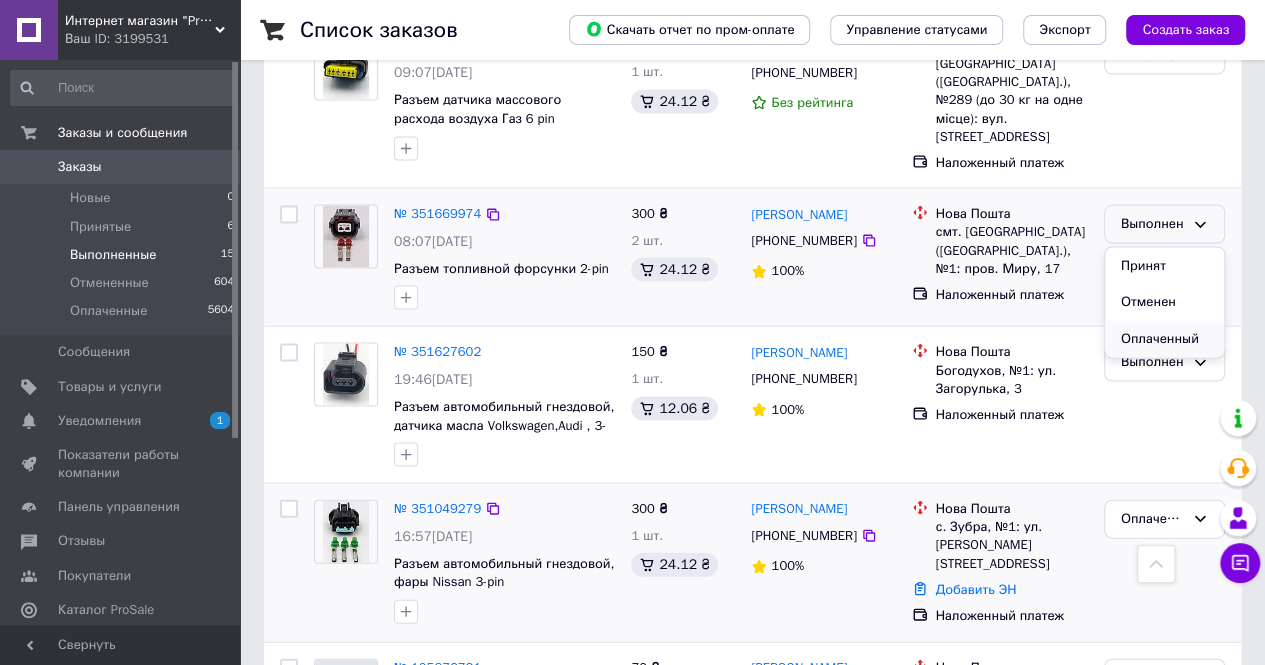 click on "Оплаченный" at bounding box center (1164, 339) 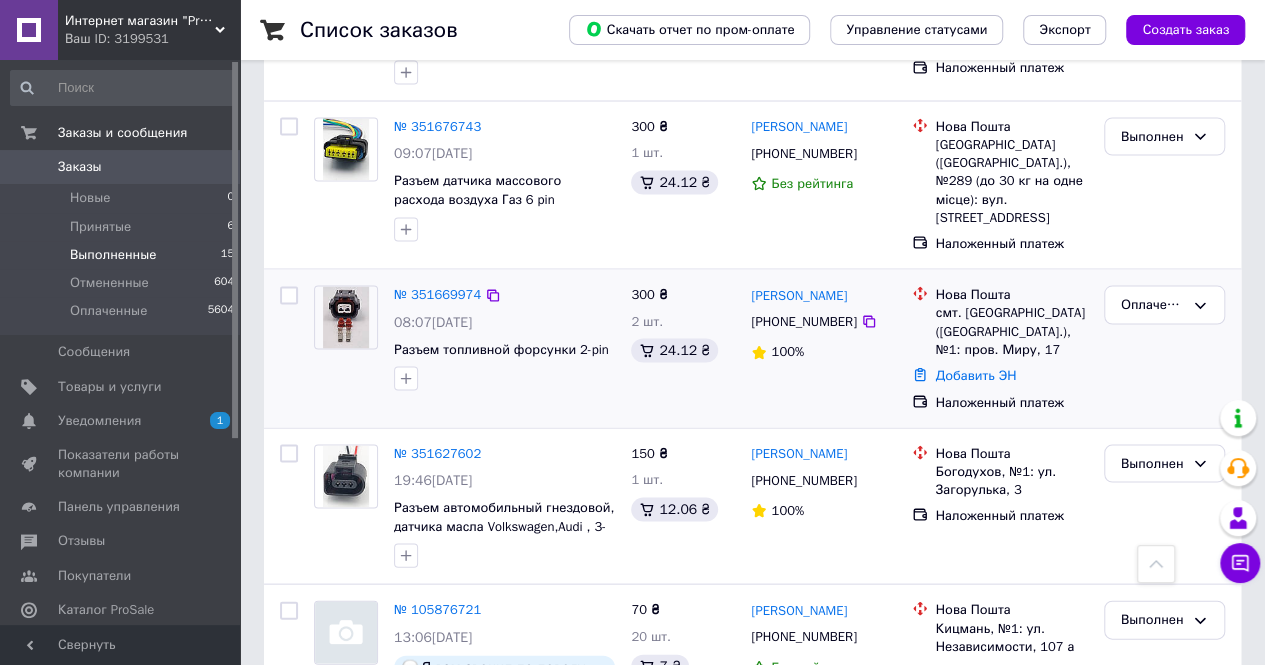 scroll, scrollTop: 1778, scrollLeft: 0, axis: vertical 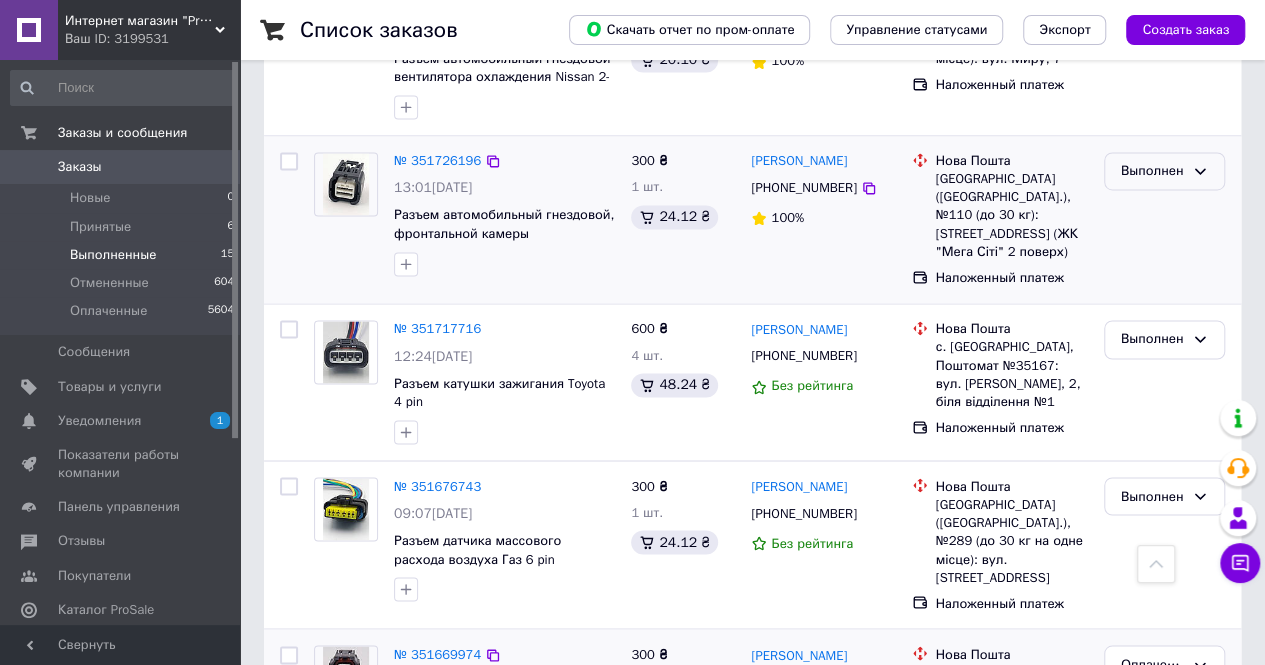 click 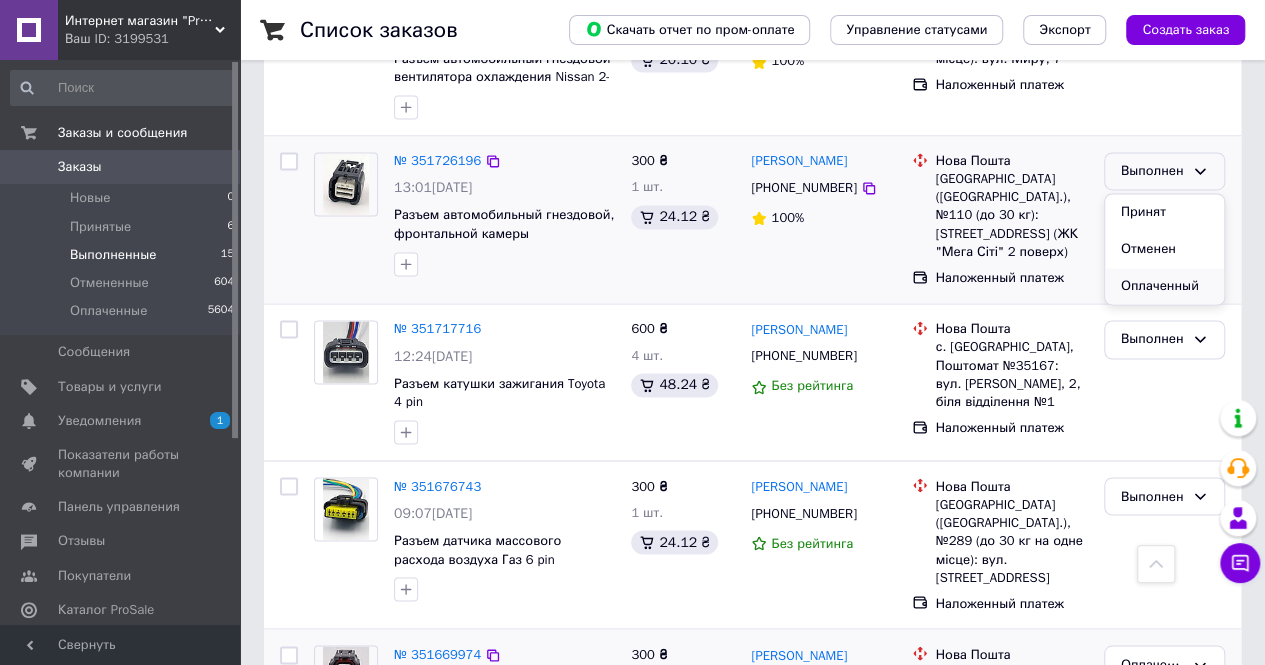 click on "Оплаченный" at bounding box center [1164, 286] 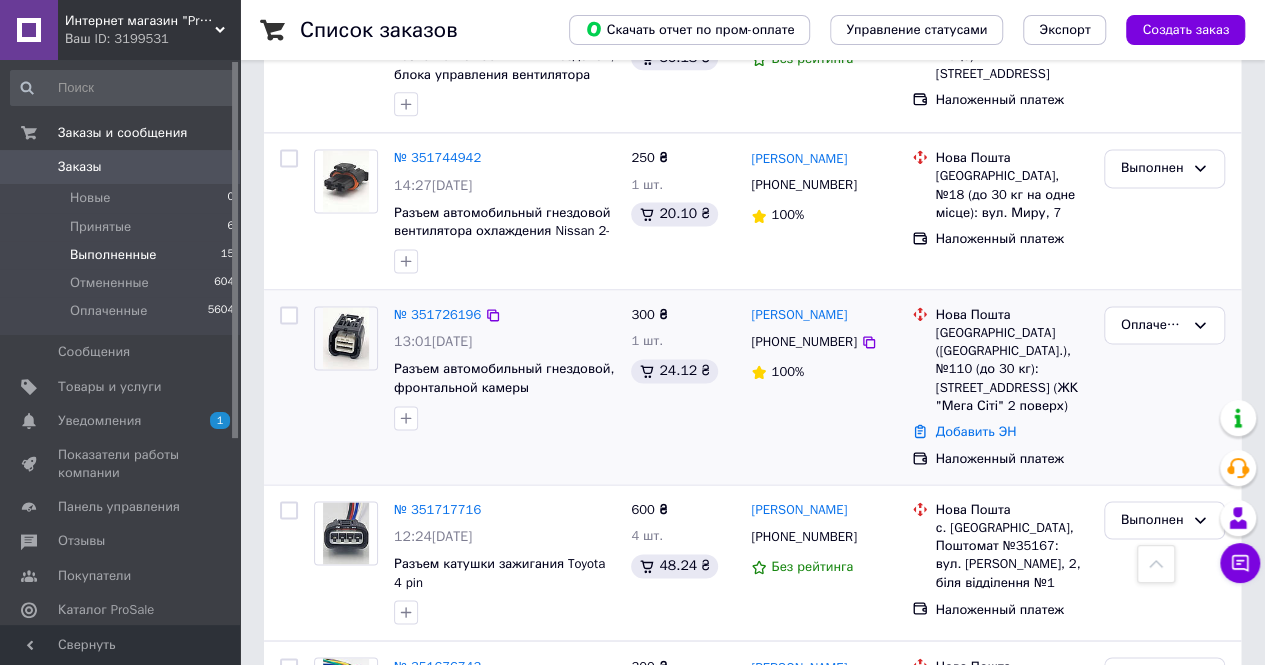 scroll, scrollTop: 1298, scrollLeft: 0, axis: vertical 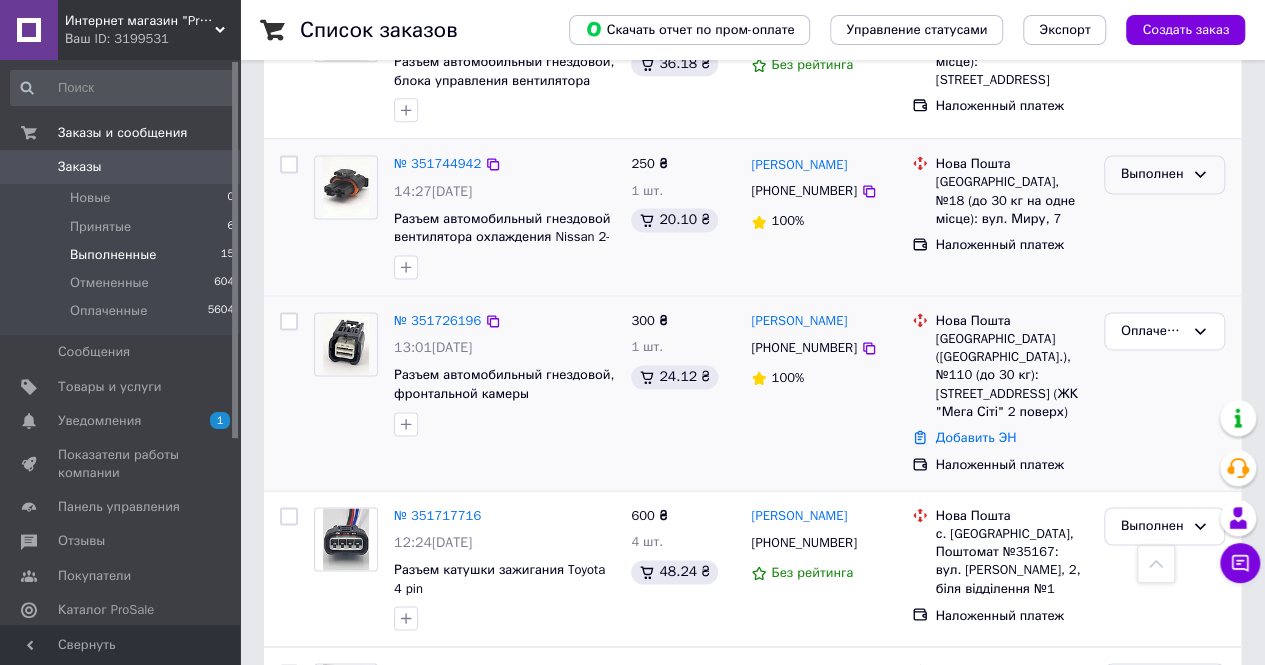 click 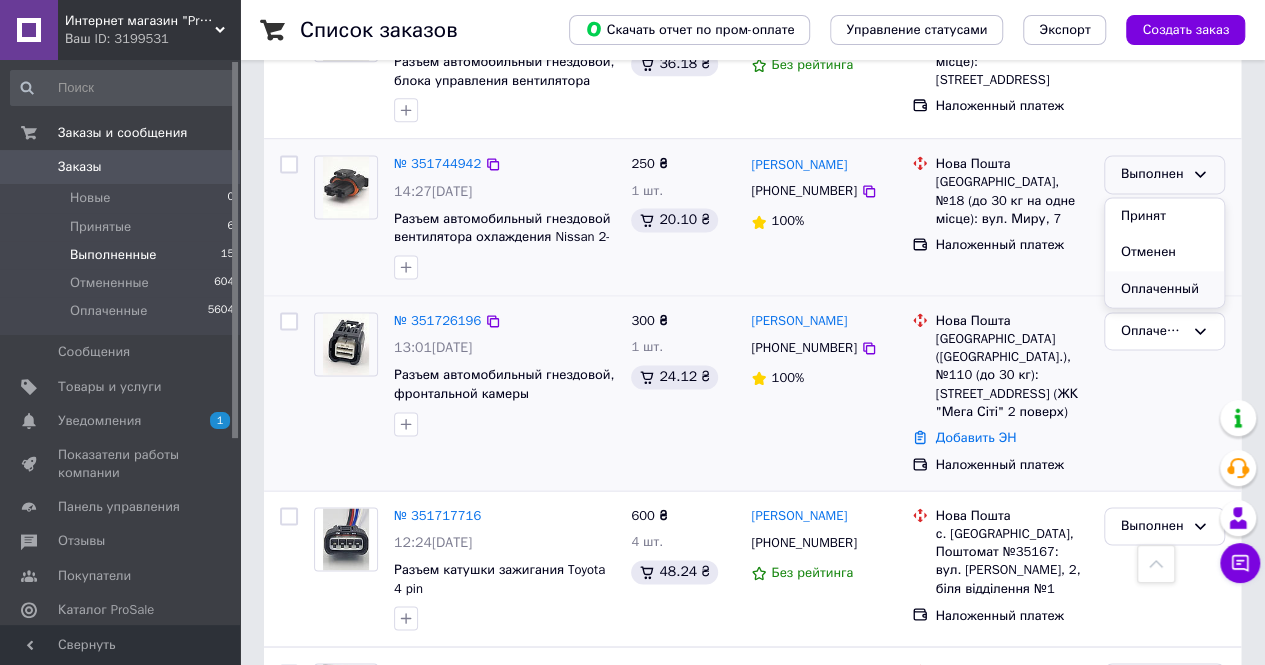 click on "Оплаченный" at bounding box center (1164, 289) 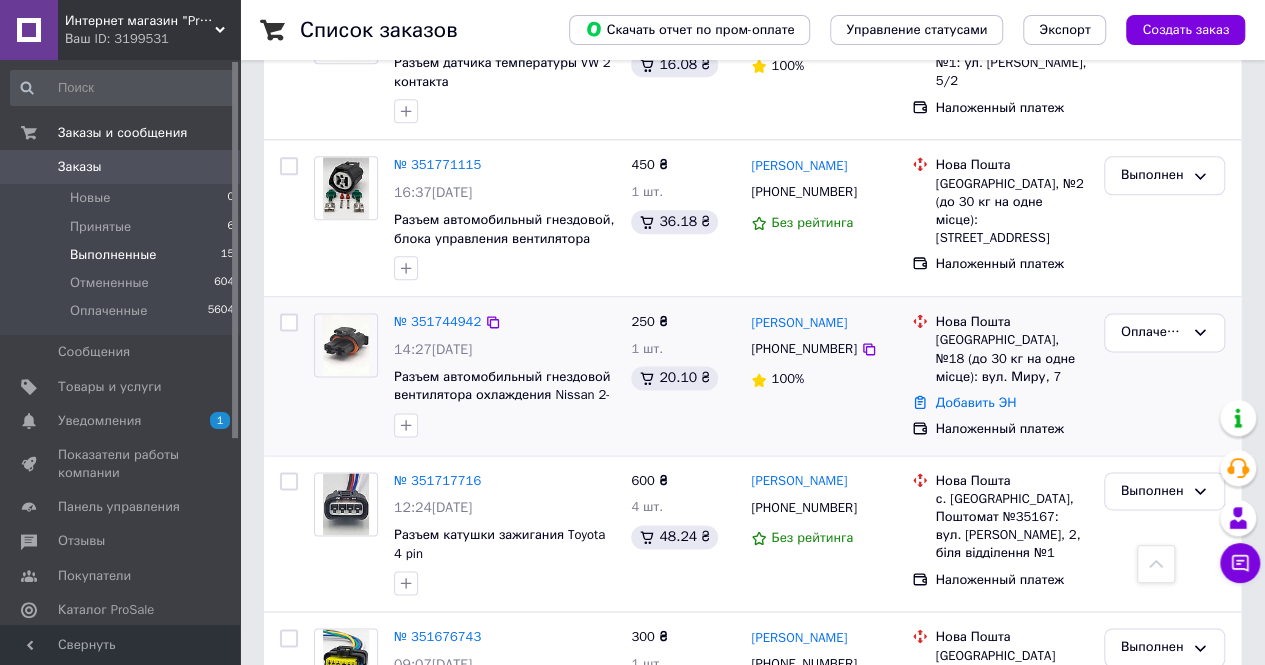 scroll, scrollTop: 1138, scrollLeft: 0, axis: vertical 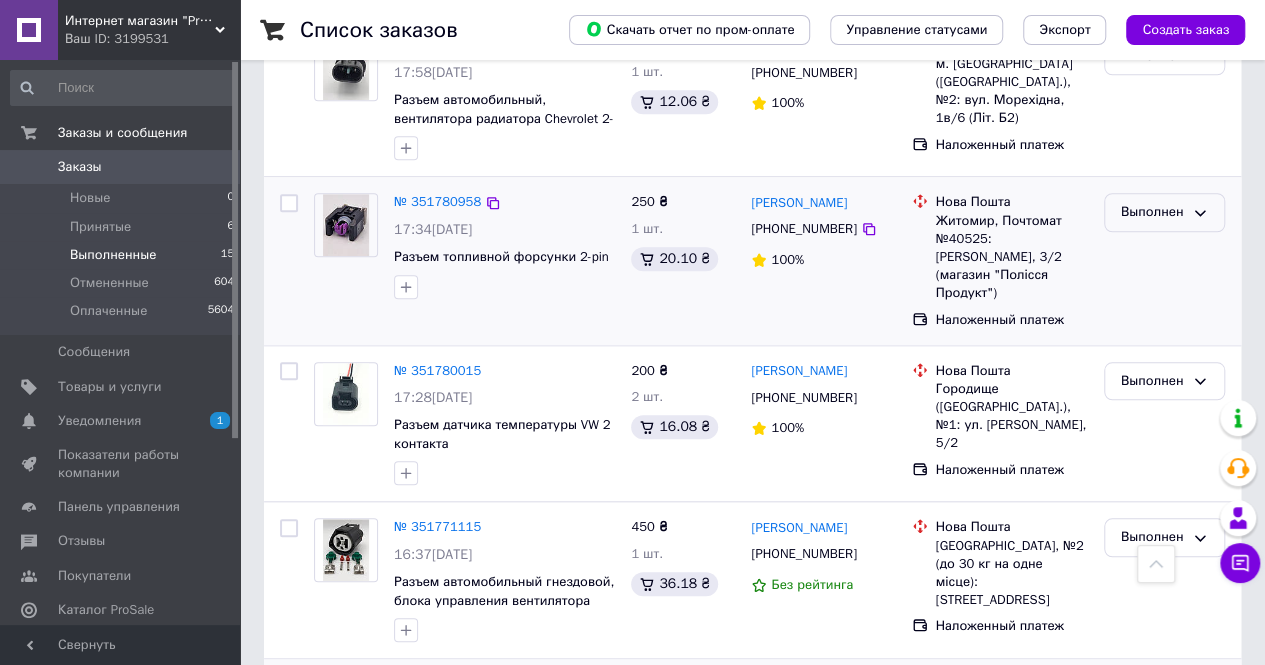 click 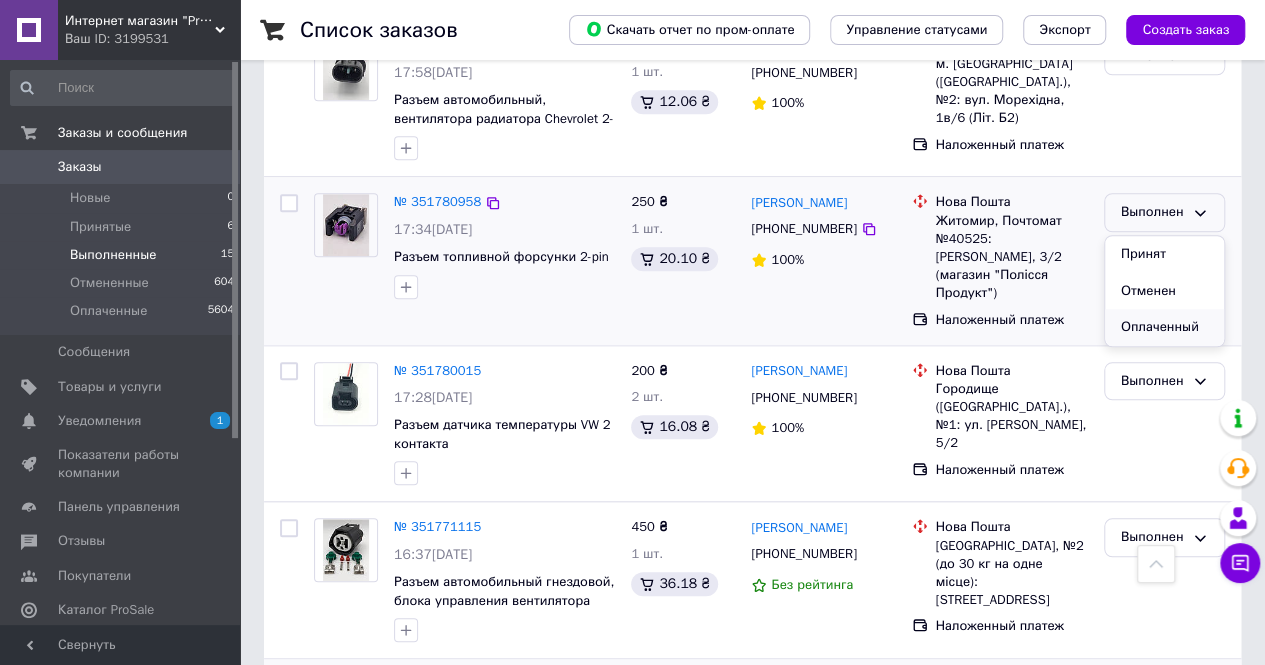 click on "Оплаченный" at bounding box center [1164, 327] 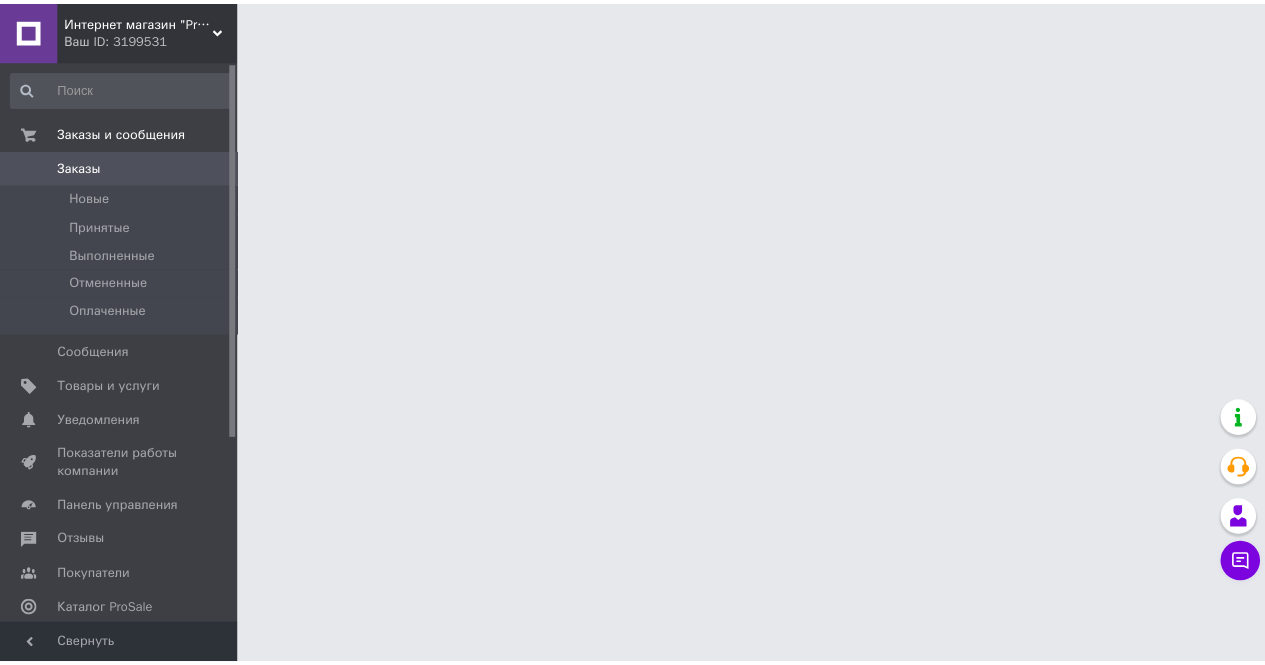 scroll, scrollTop: 0, scrollLeft: 0, axis: both 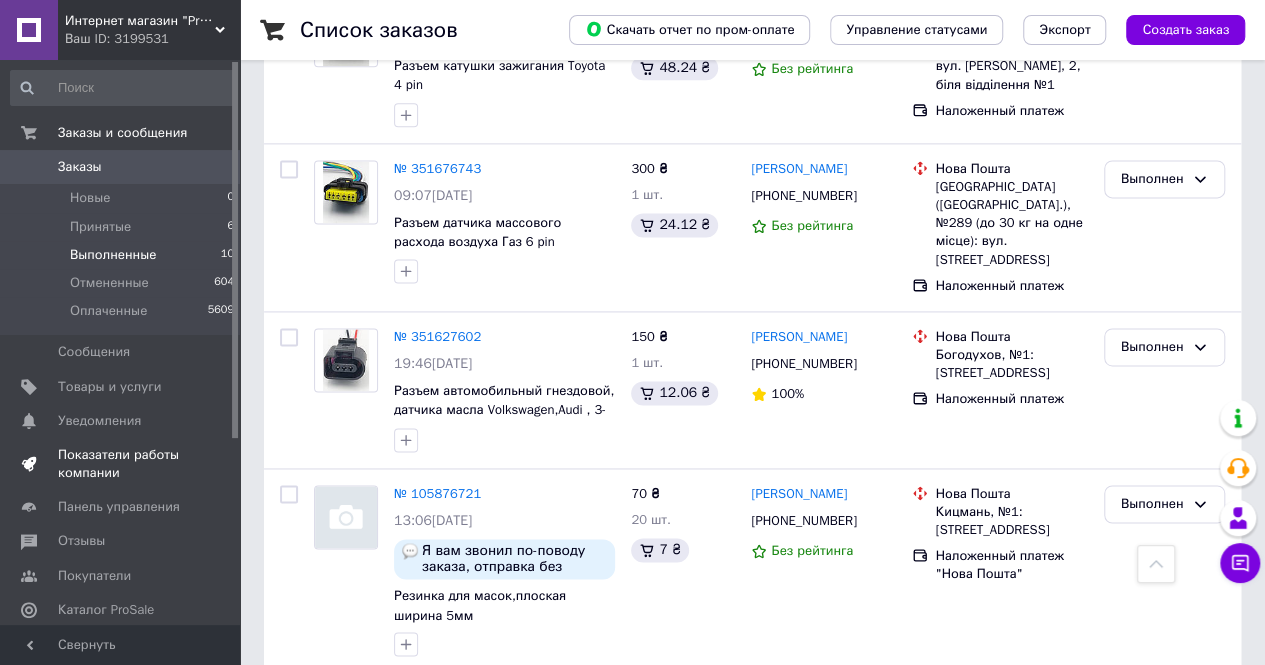 click on "Показатели работы компании" at bounding box center [121, 464] 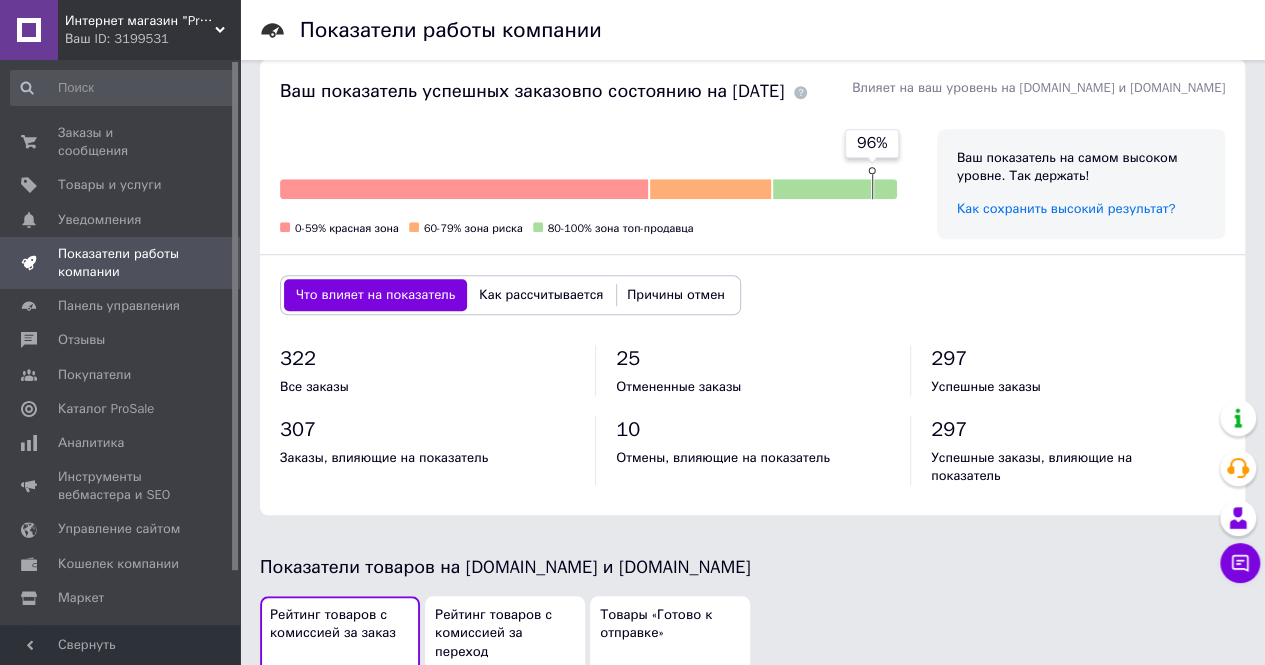 scroll, scrollTop: 773, scrollLeft: 0, axis: vertical 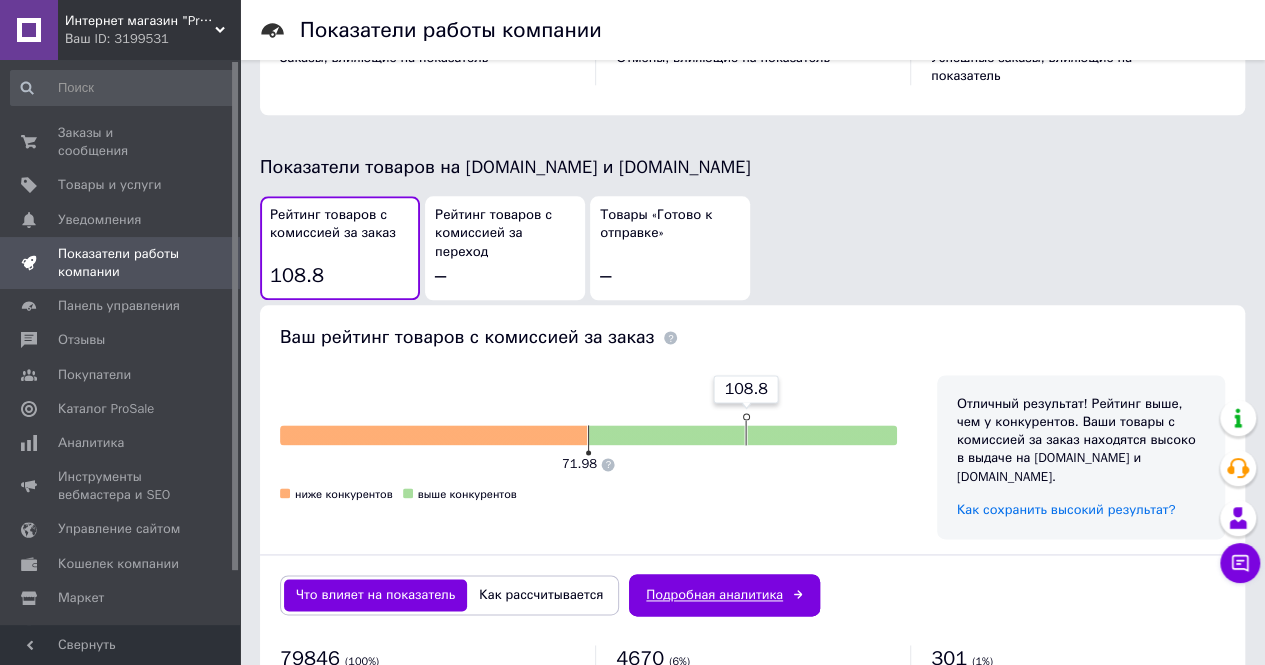 click on "Подробная аналитика" at bounding box center [724, 595] 